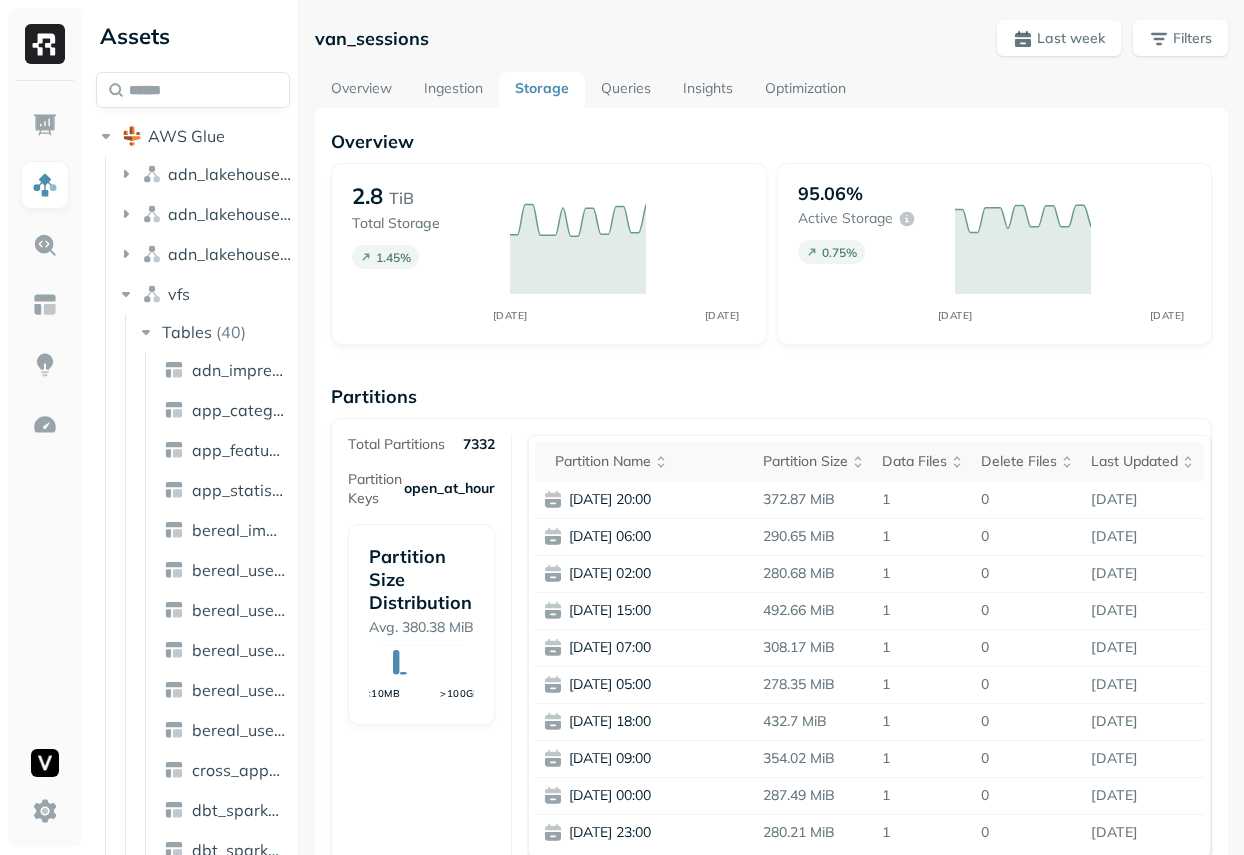 scroll, scrollTop: 0, scrollLeft: 0, axis: both 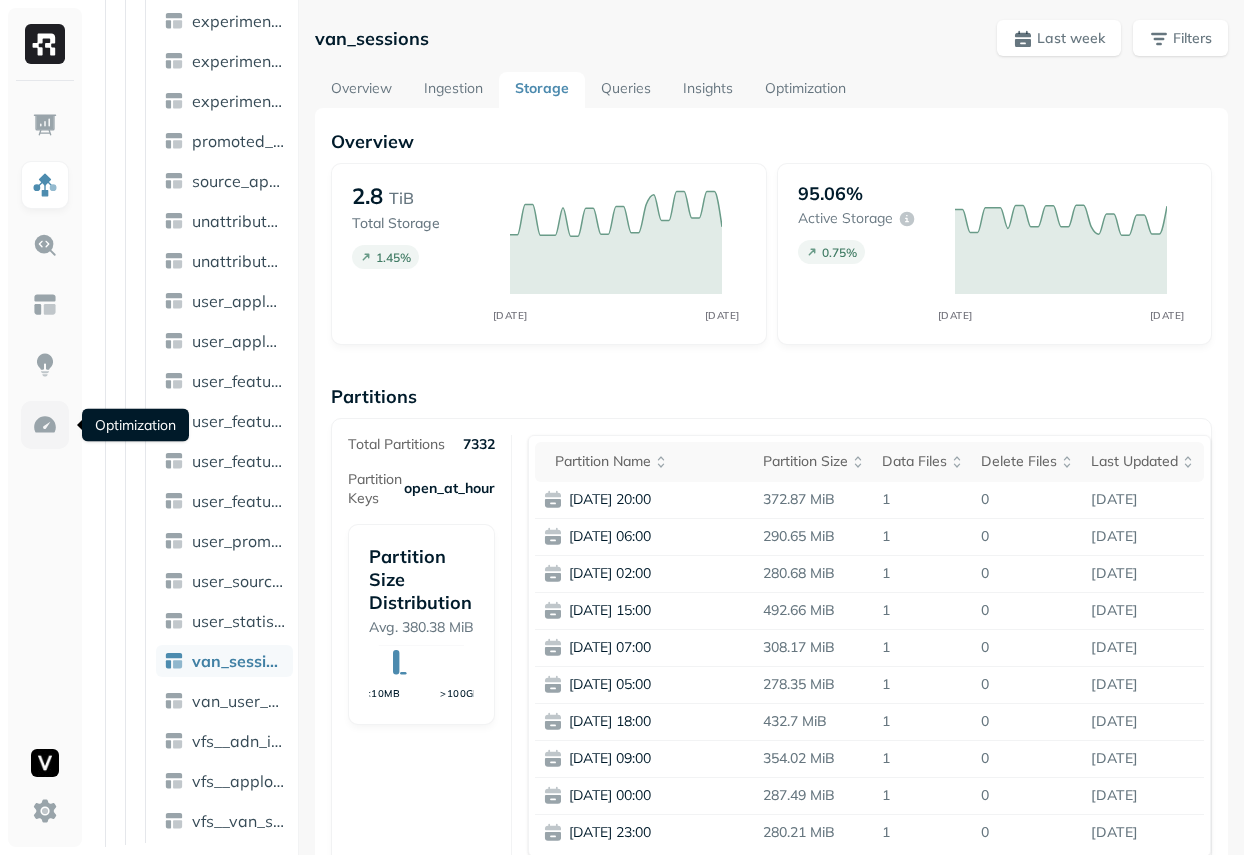 click at bounding box center (45, 425) 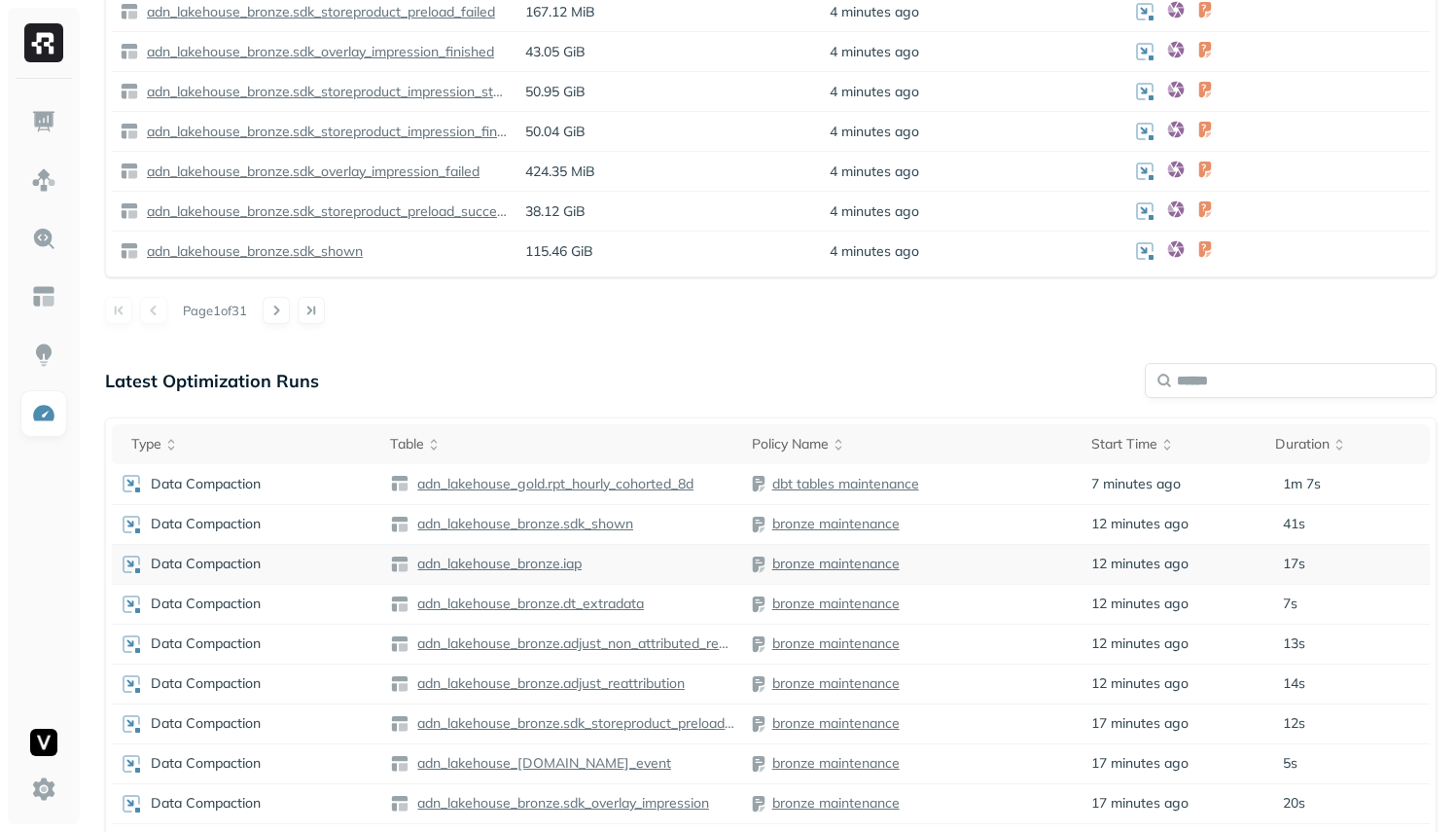 scroll, scrollTop: 1078, scrollLeft: 0, axis: vertical 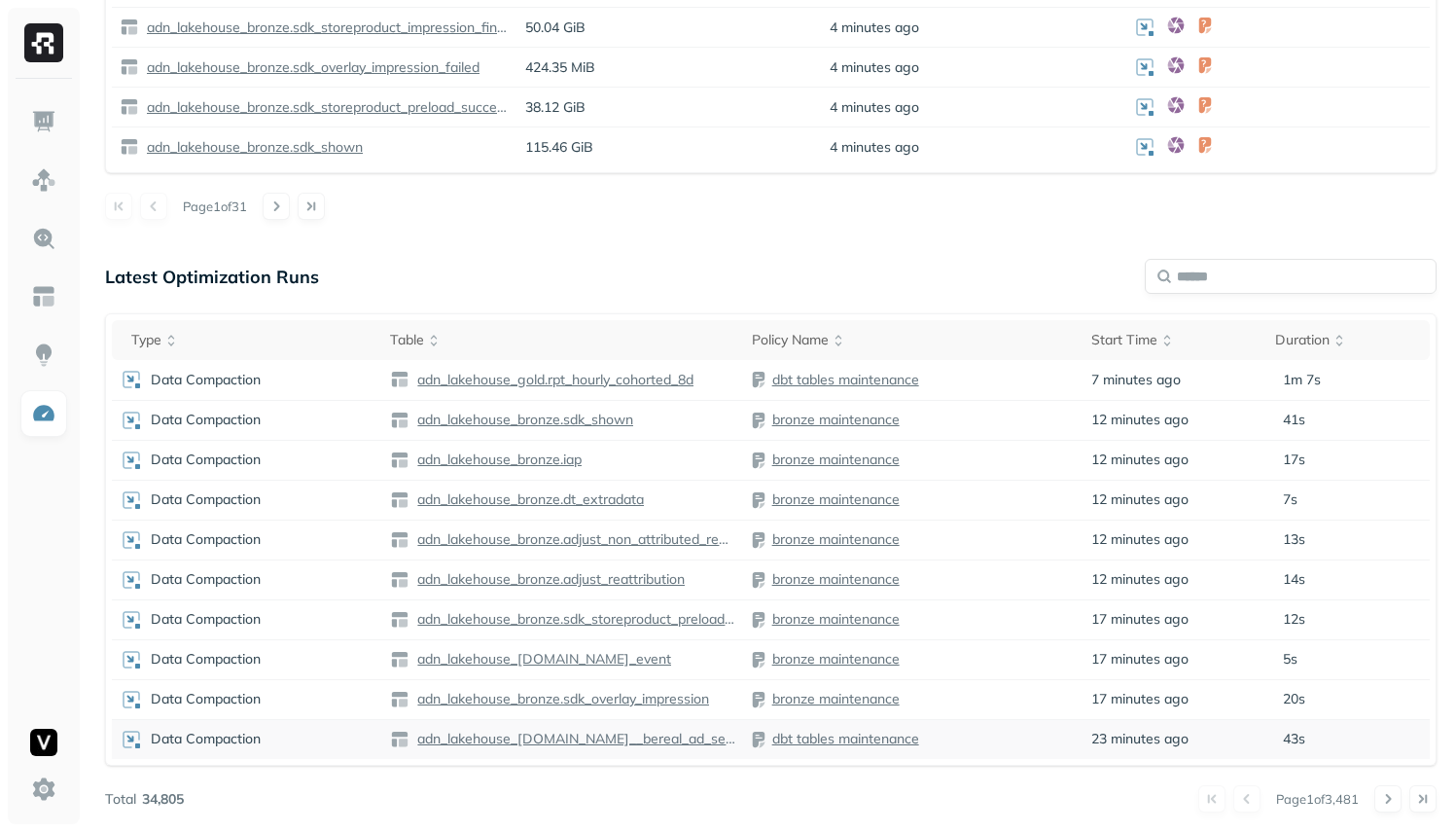 click on "Data Compaction" at bounding box center (247, 740) 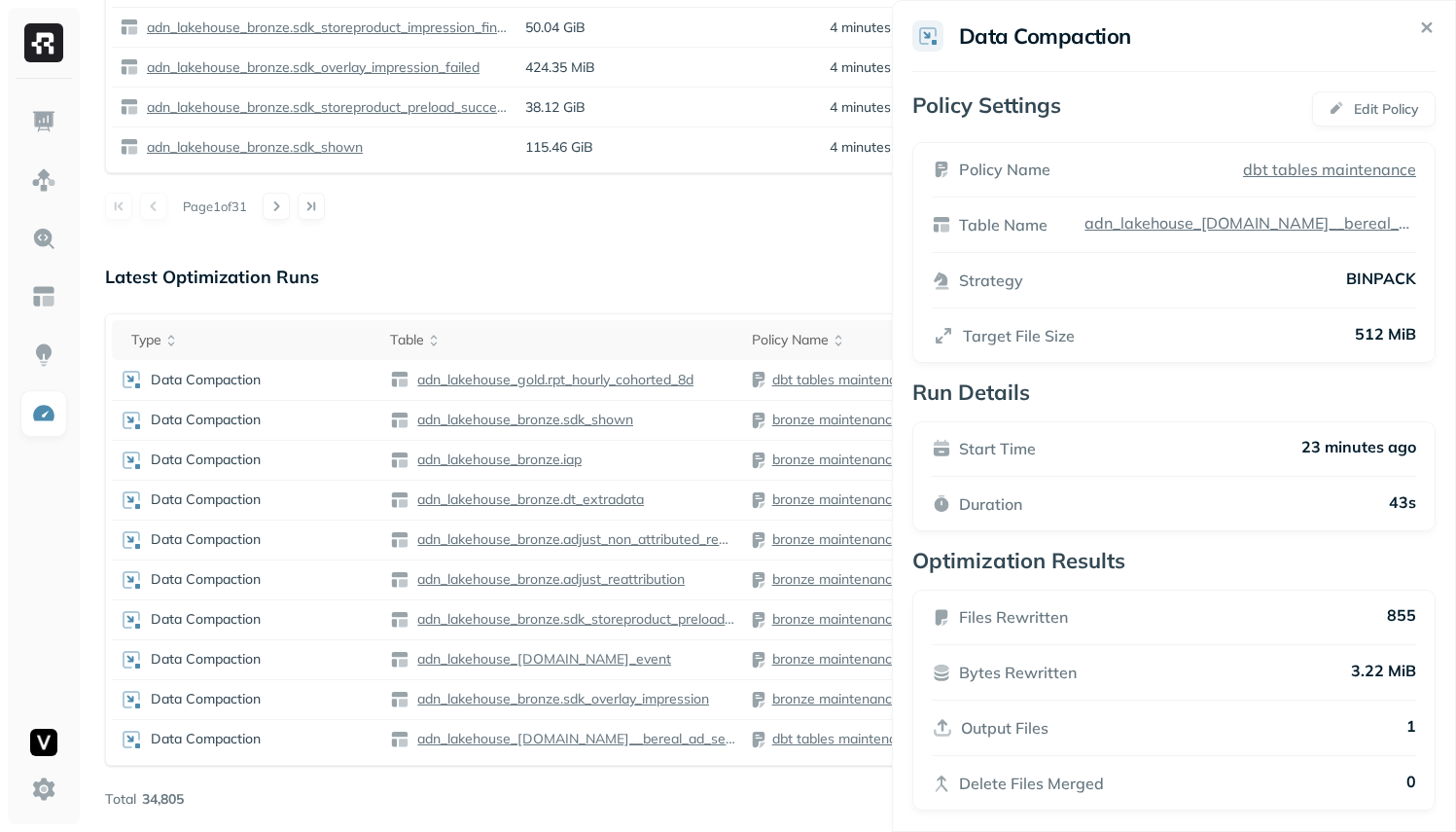 click on "Optimization New Policy Optimizers 4   POLICIES Data Compaction 139   Tables ( 44.98% ) 4   POLICIES Snapshot Expiration 139   Tables ( 44.98% ) 4   POLICIES Orphan File Cleanup 139   Tables ( 44.98% ) Tiering and Retention Coming Soon Optimization Runs Data Compaction Snapshot Expiration Orphan File Cleanup [DATE] Jun [DATE] Jun [DATE] Jun [DATE] Jun [DATE] Jun [DATE] Optimization Policies Policy Name Optimizers Number of Tables Last Run Last Updated At Status dbt tables maintenance 86 7 minutes ago [DATE] enabled bronze maintenance 51 12 minutes ago [DATE] enabled Compression Adjustment Eval 1 33 minutes ago [DATE] enabled First Optimization Policy 1 28 minutes ago [DATE] enabled Table Optimization Status Table Name Table Size Last Updated At Optimizers adn_lakehouse_bronze.sdk_transition 97.32 GiB 4 minutes ago adn_lakehouse_bronze.sdk_storeproduct_impression_failed 147.98 MiB 4 minutes ago adn_lakehouse_bronze.sdk_overlay_impression_started 46.07 GiB 4 minutes ago 43.05 GiB" at bounding box center [728, -124] 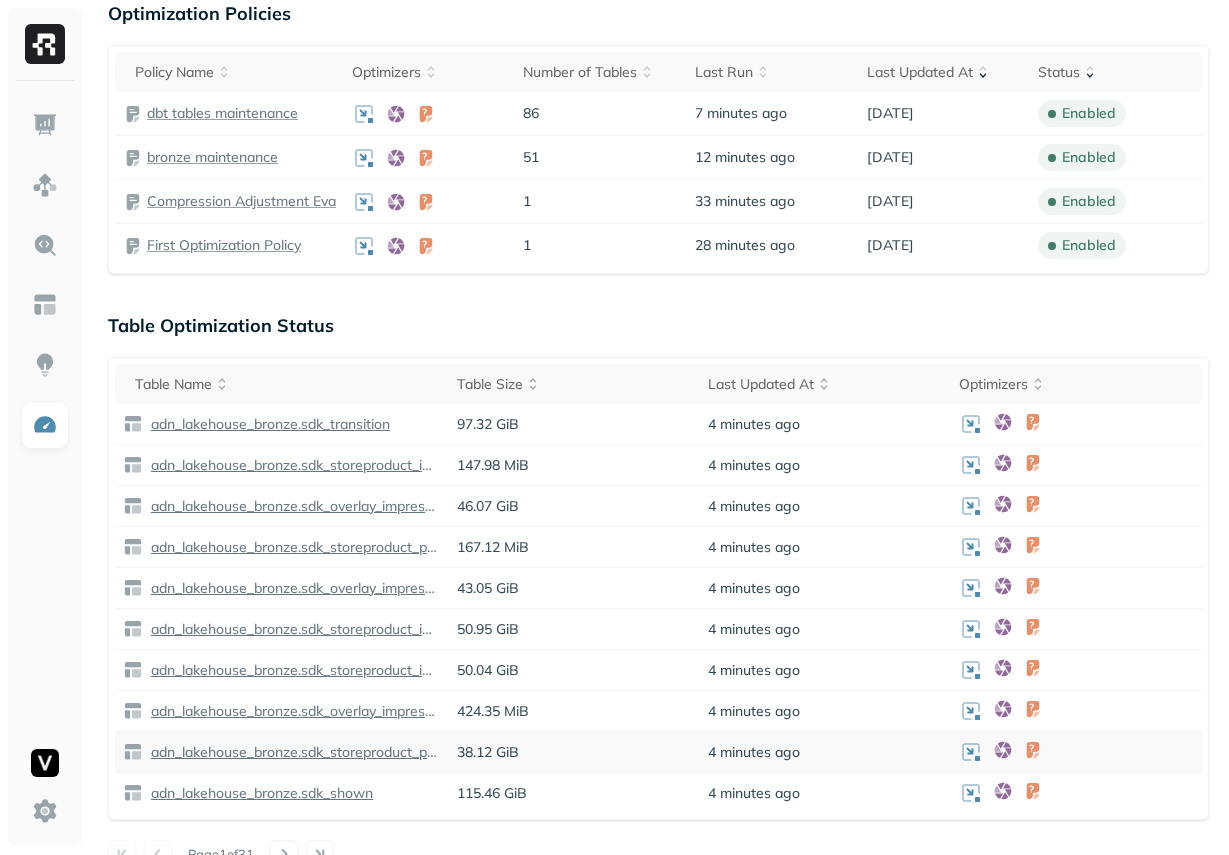 scroll, scrollTop: 1108, scrollLeft: 0, axis: vertical 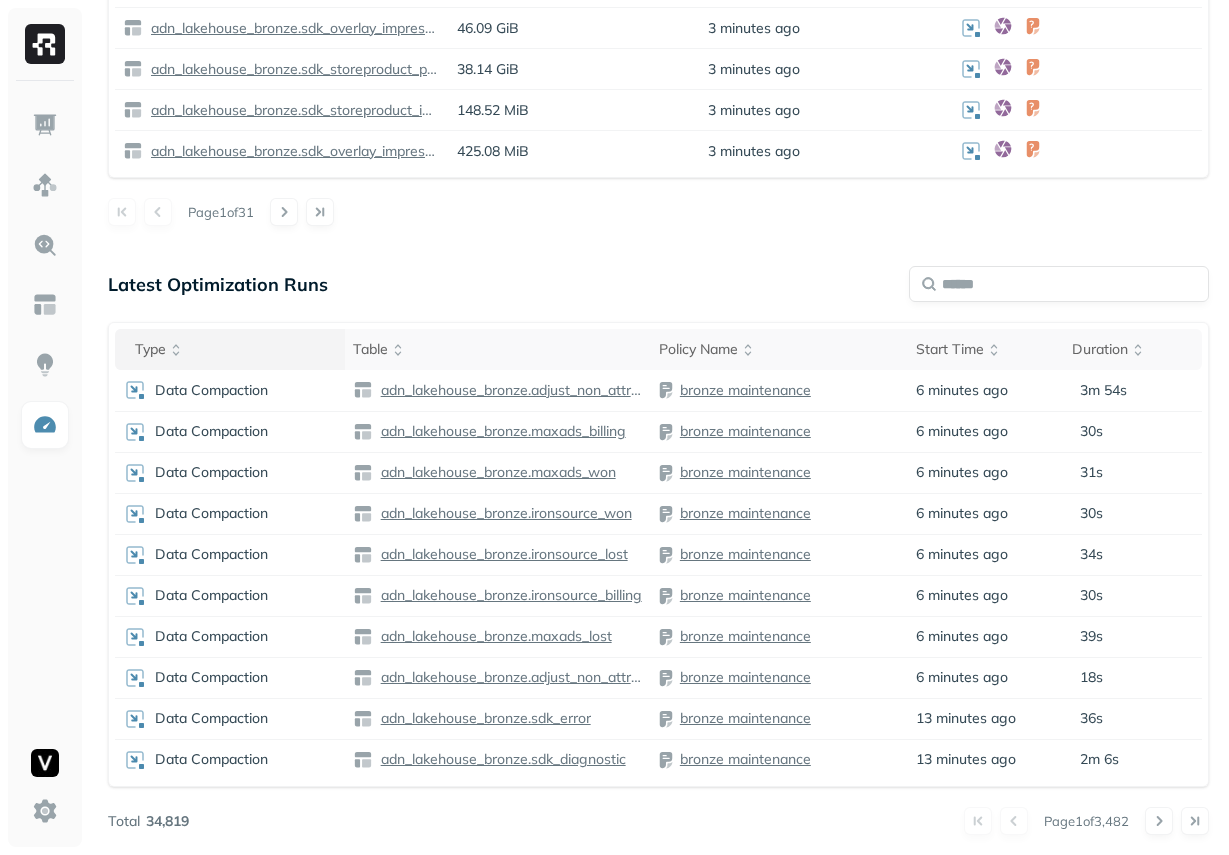 click on "Type" at bounding box center (236, 349) 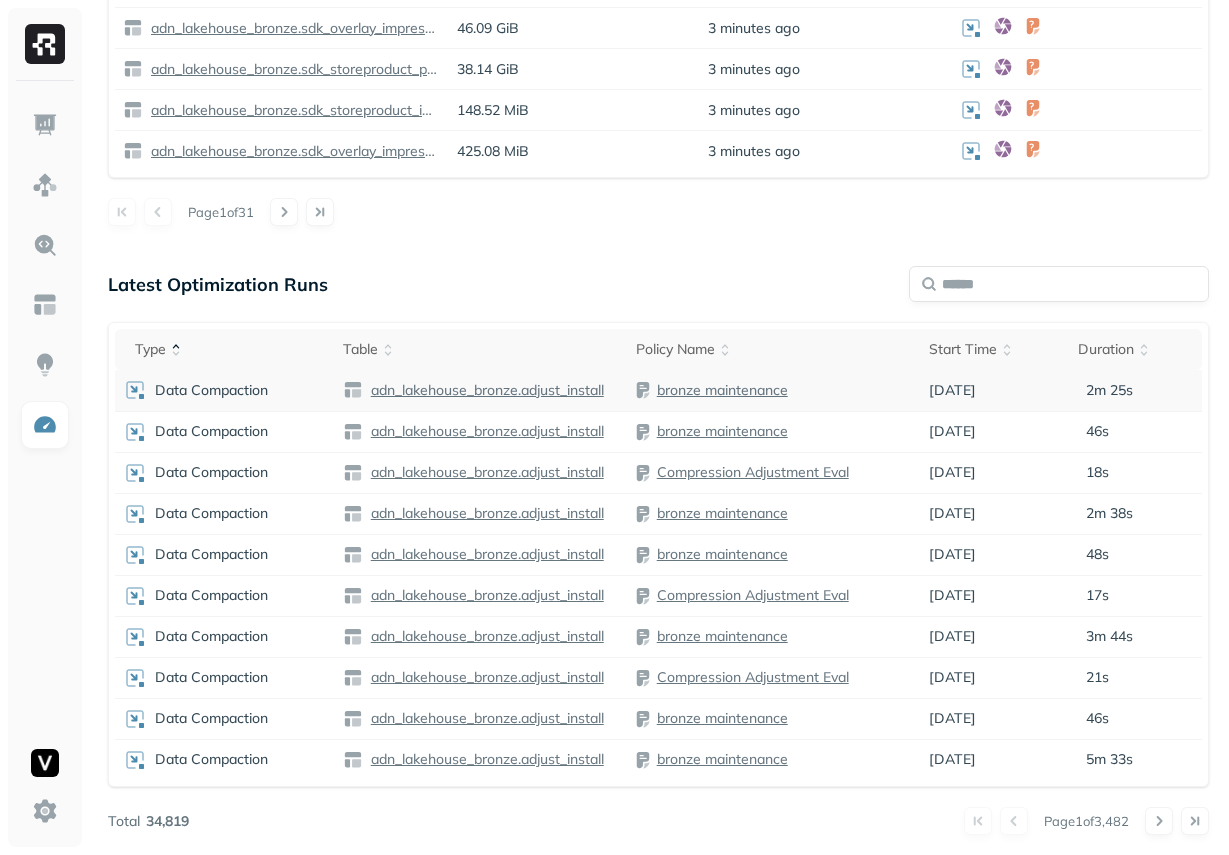 click on "Data Compaction" at bounding box center [225, 390] 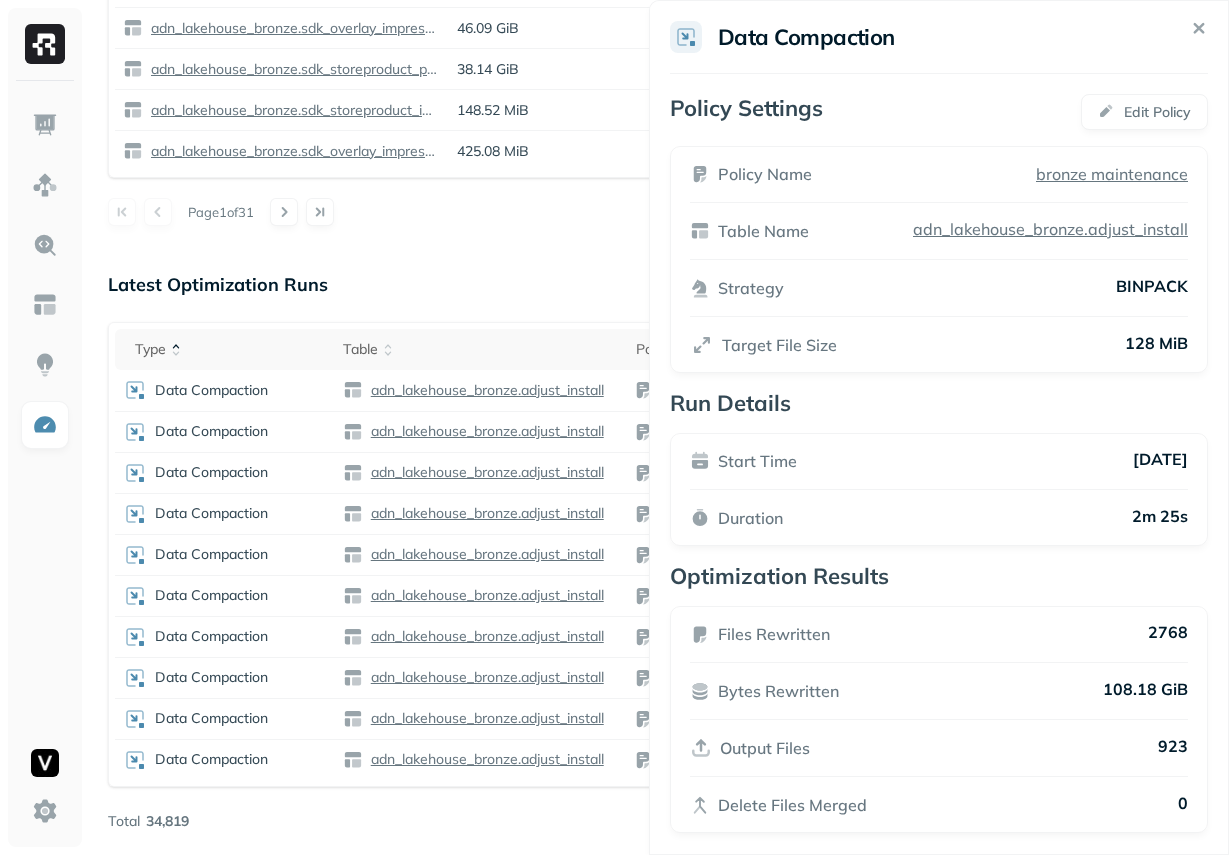 click on "Optimization New Policy Optimizers 4   POLICIES Data Compaction 139   Tables ( 44.98% ) 4   POLICIES Snapshot Expiration 139   Tables ( 44.98% ) 4   POLICIES Orphan File Cleanup 139   Tables ( 44.98% ) Tiering and Retention Coming Soon Optimization Runs Data Compaction Snapshot Expiration Orphan File Cleanup [DATE] Jun [DATE] Jun [DATE] Jun [DATE] Jun [DATE] Jun [DATE] Optimization Policies Policy Name Optimizers Number of Tables Last Run Last Updated At Status dbt tables maintenance 86 13 minutes ago [DATE] enabled bronze maintenance 51 6 minutes ago [DATE] enabled Compression Adjustment Eval 1 1 hour ago [DATE] enabled First Optimization Policy 1 1 hour ago [DATE] enabled Table Optimization Status Table Name Table Size Last Updated At Optimizers adn_lakehouse_bronze.sdk_overlay_impression 960.97 MiB 3 minutes ago adn_lakehouse_bronze.sdk_storeproduct_impression_started 50.97 GiB 3 minutes ago adn_lakehouse_bronze.sdk_storeproduct_impression_finished 50.07 GiB 3 minutes ago 1" at bounding box center (614, -127) 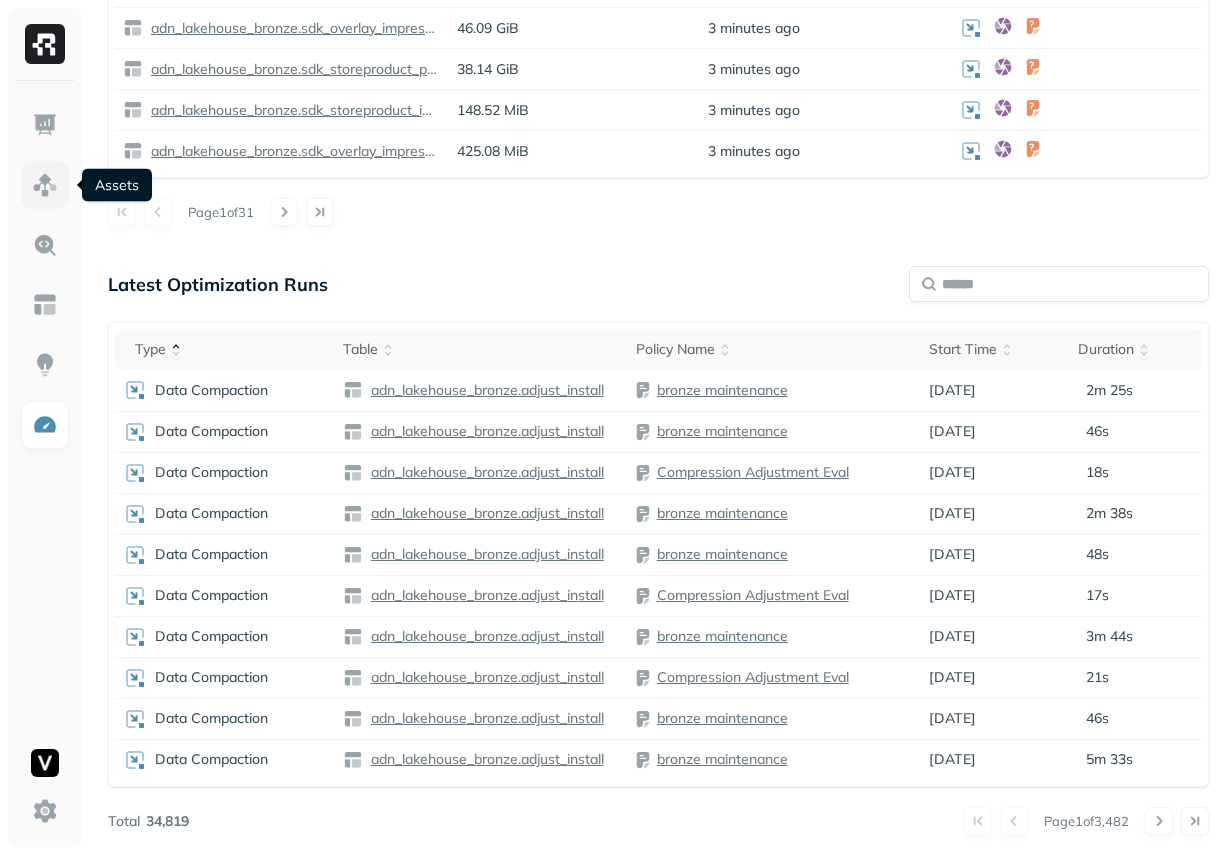 click at bounding box center (45, 185) 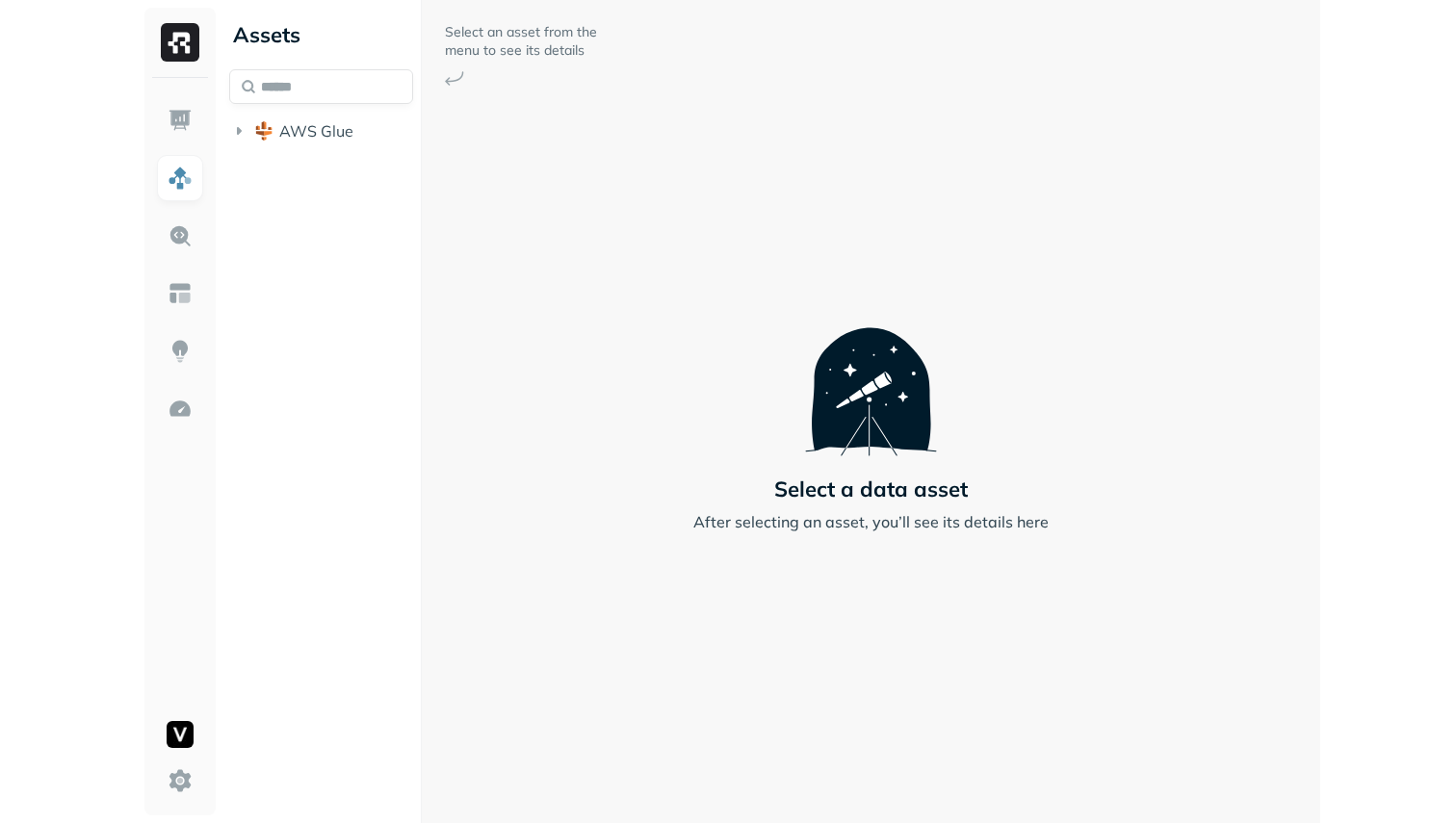 scroll, scrollTop: 0, scrollLeft: 0, axis: both 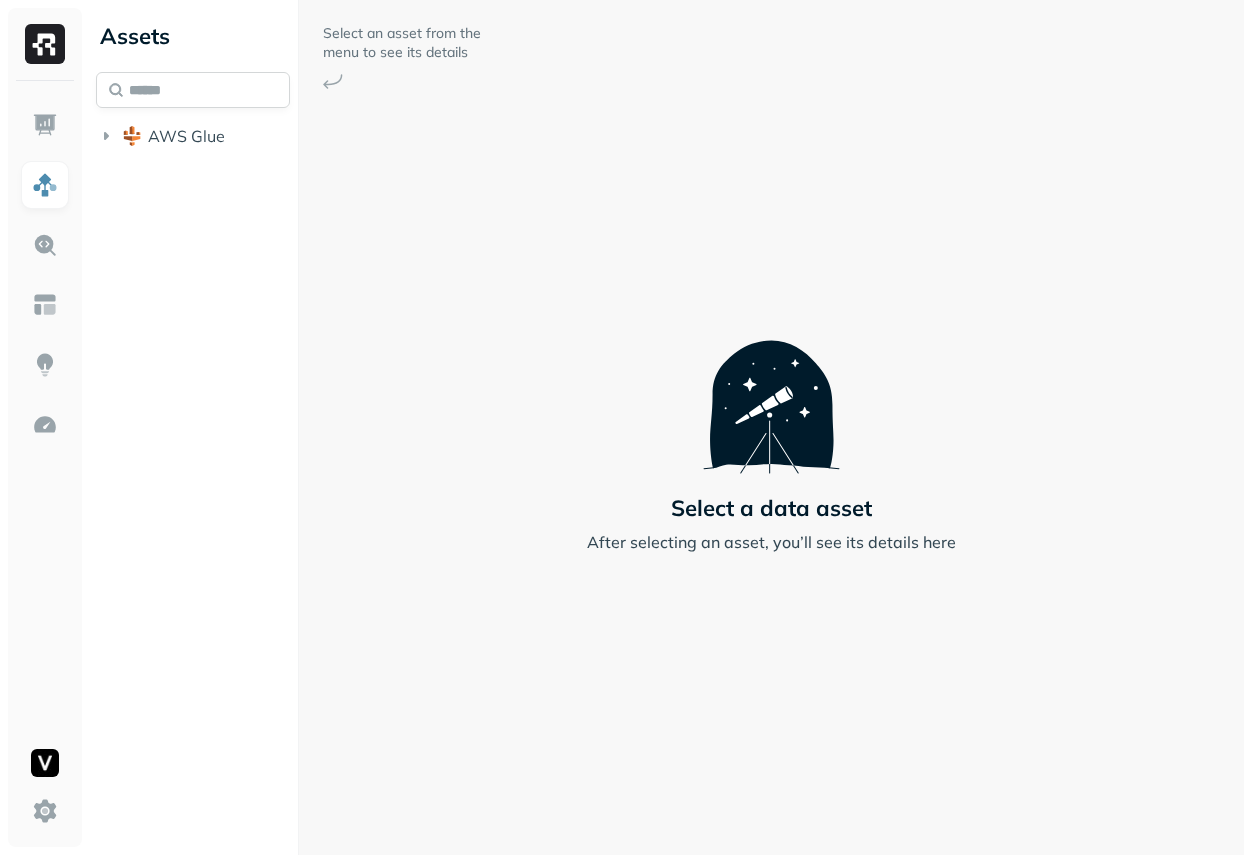 click at bounding box center (193, 90) 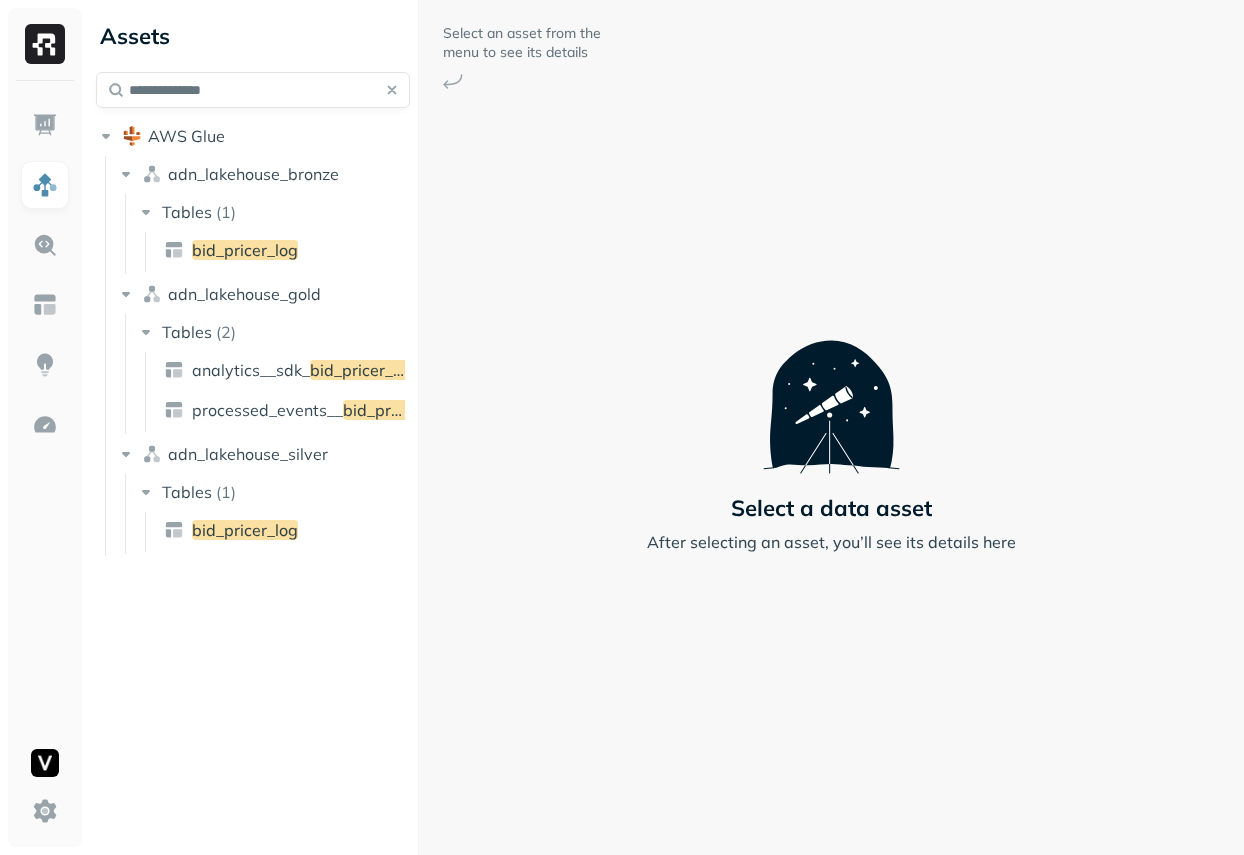 click on "**********" at bounding box center [666, 427] 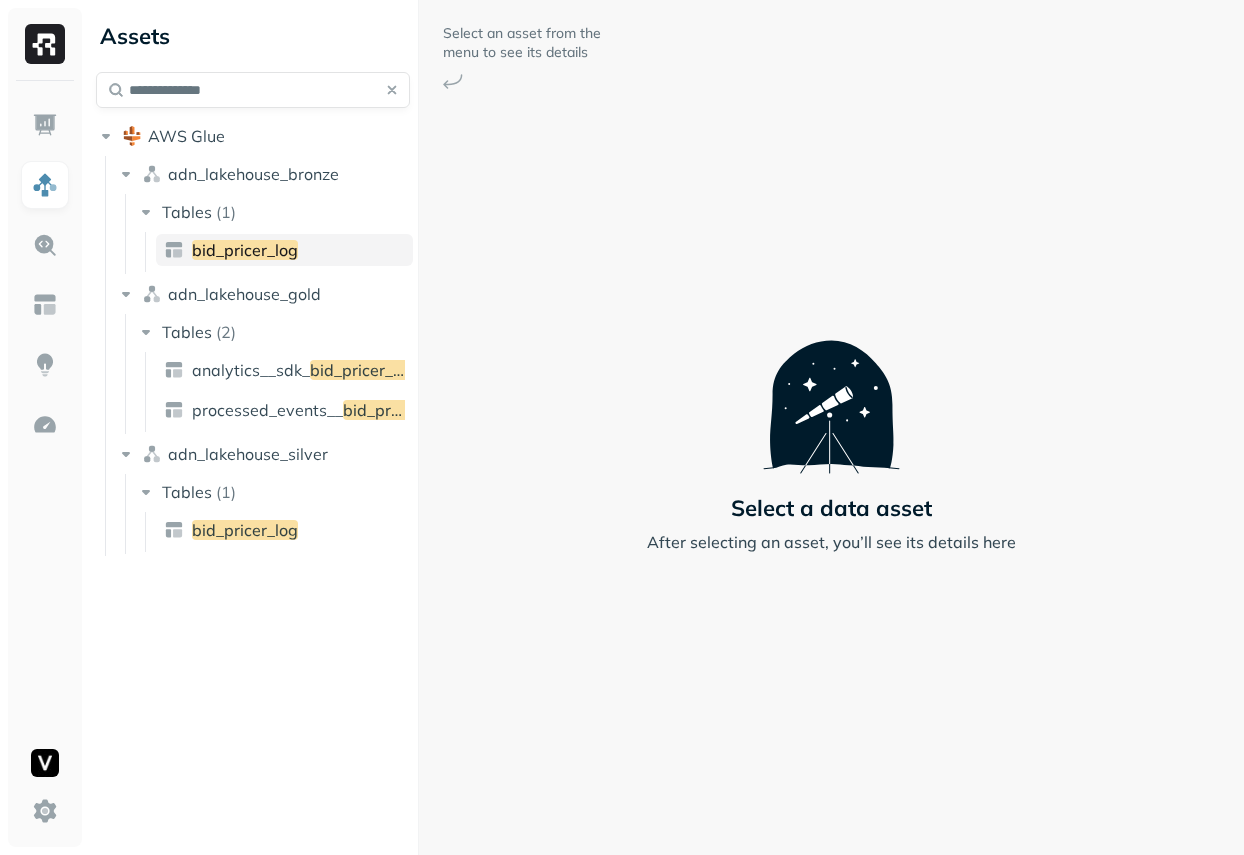 click on "bid_pricer_log" at bounding box center (284, 250) 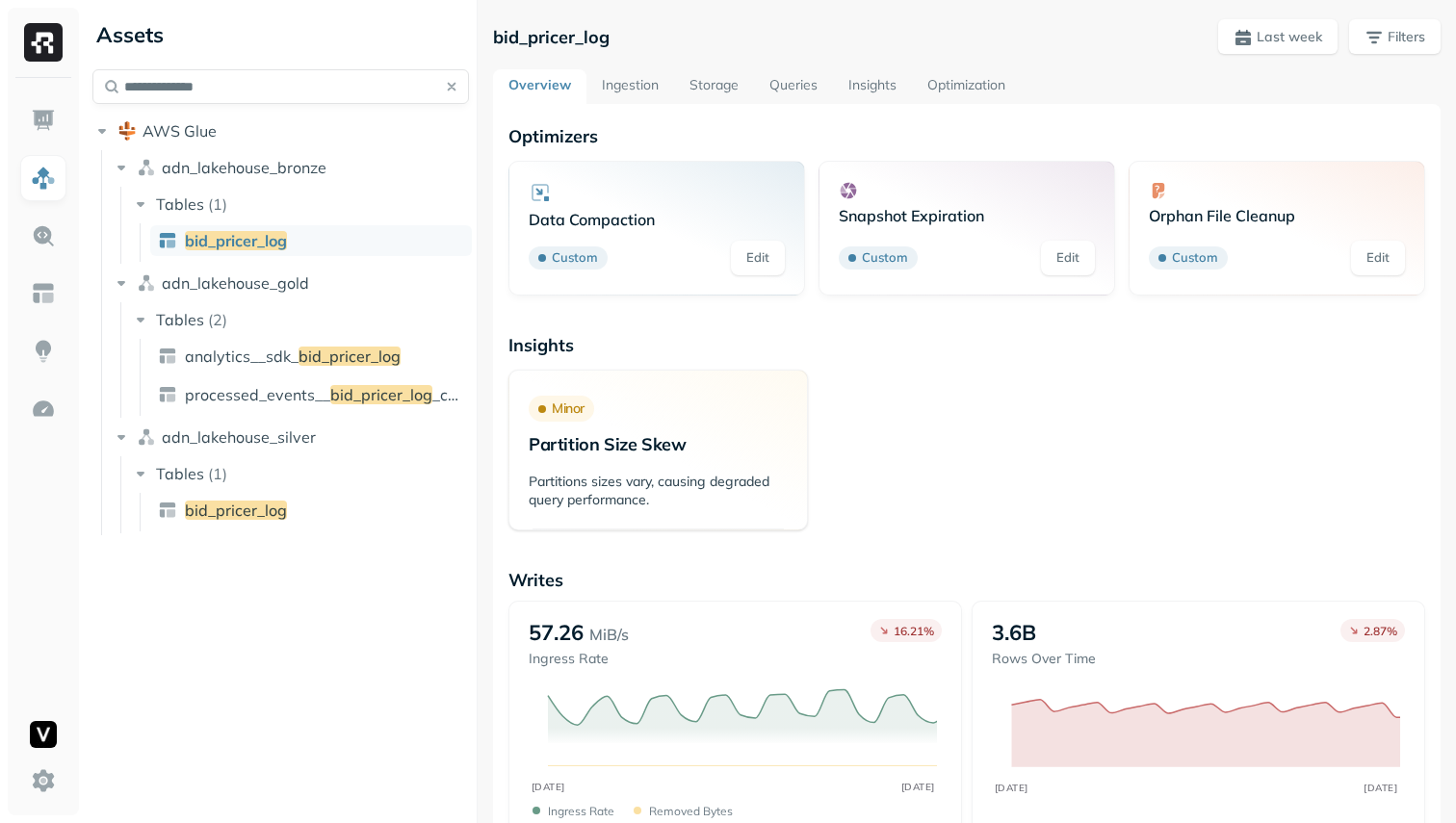 click on "Storage" at bounding box center (714, 87) 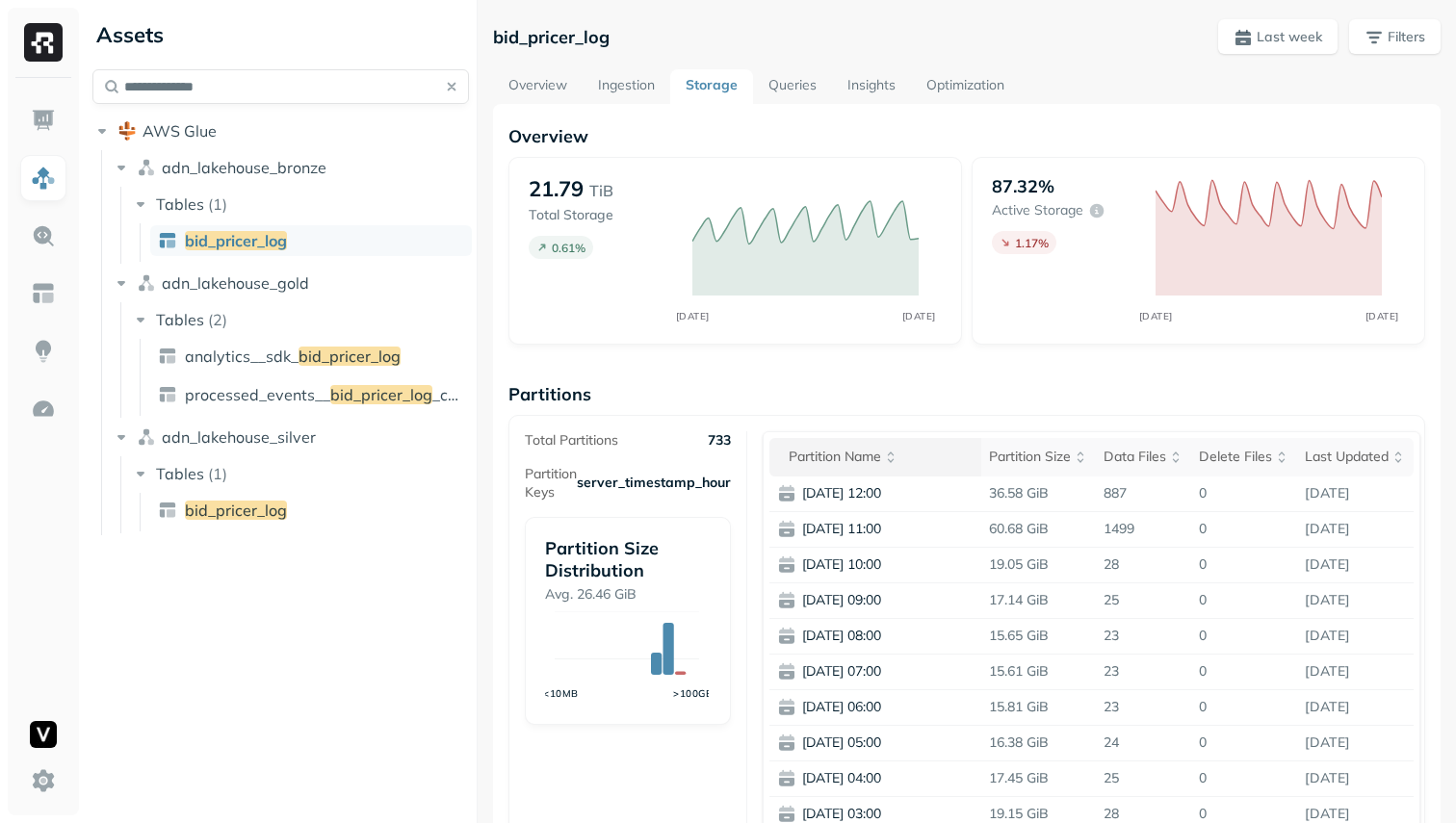 scroll, scrollTop: 42, scrollLeft: 0, axis: vertical 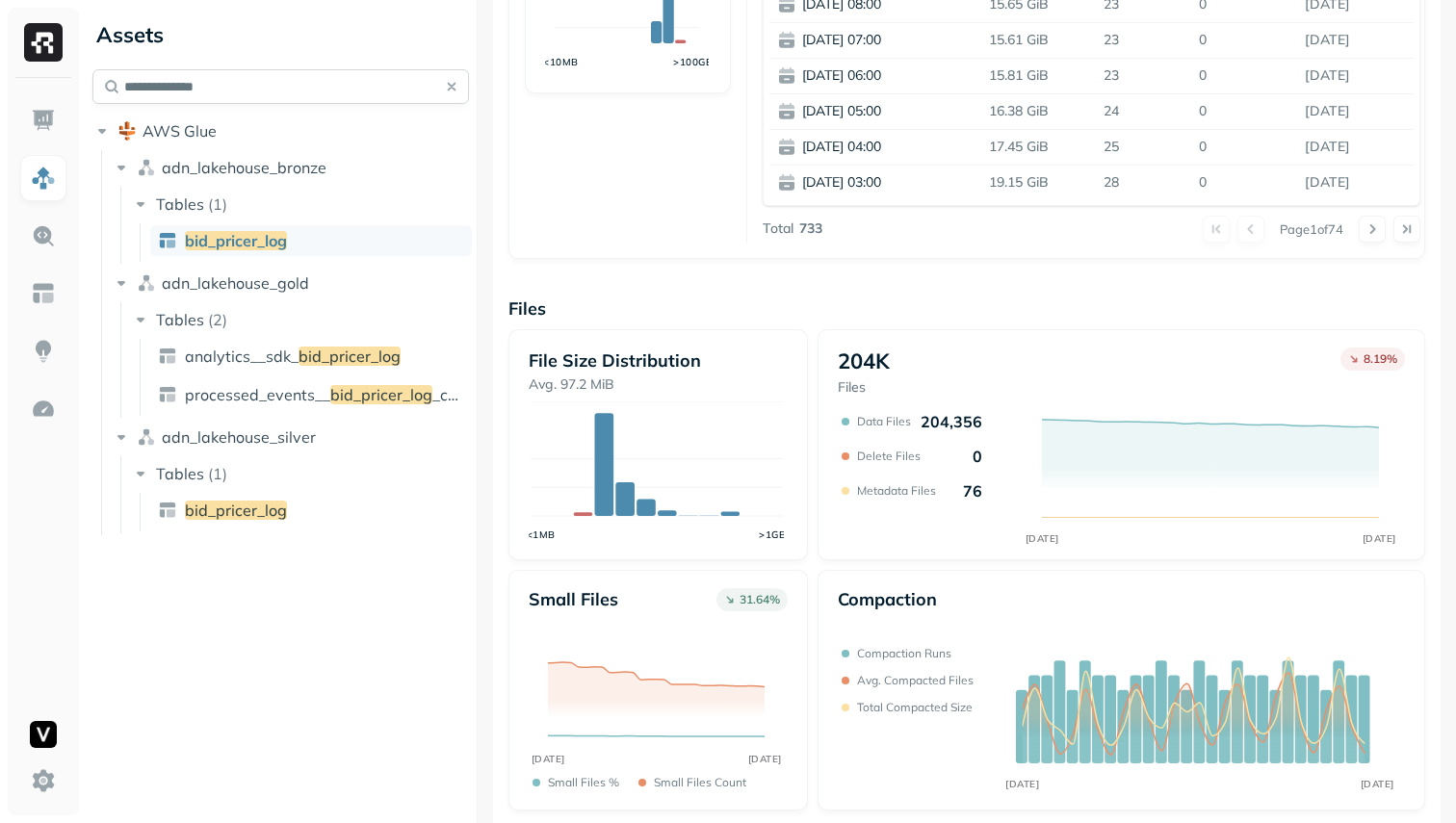 click on "**********" at bounding box center (280, 87) 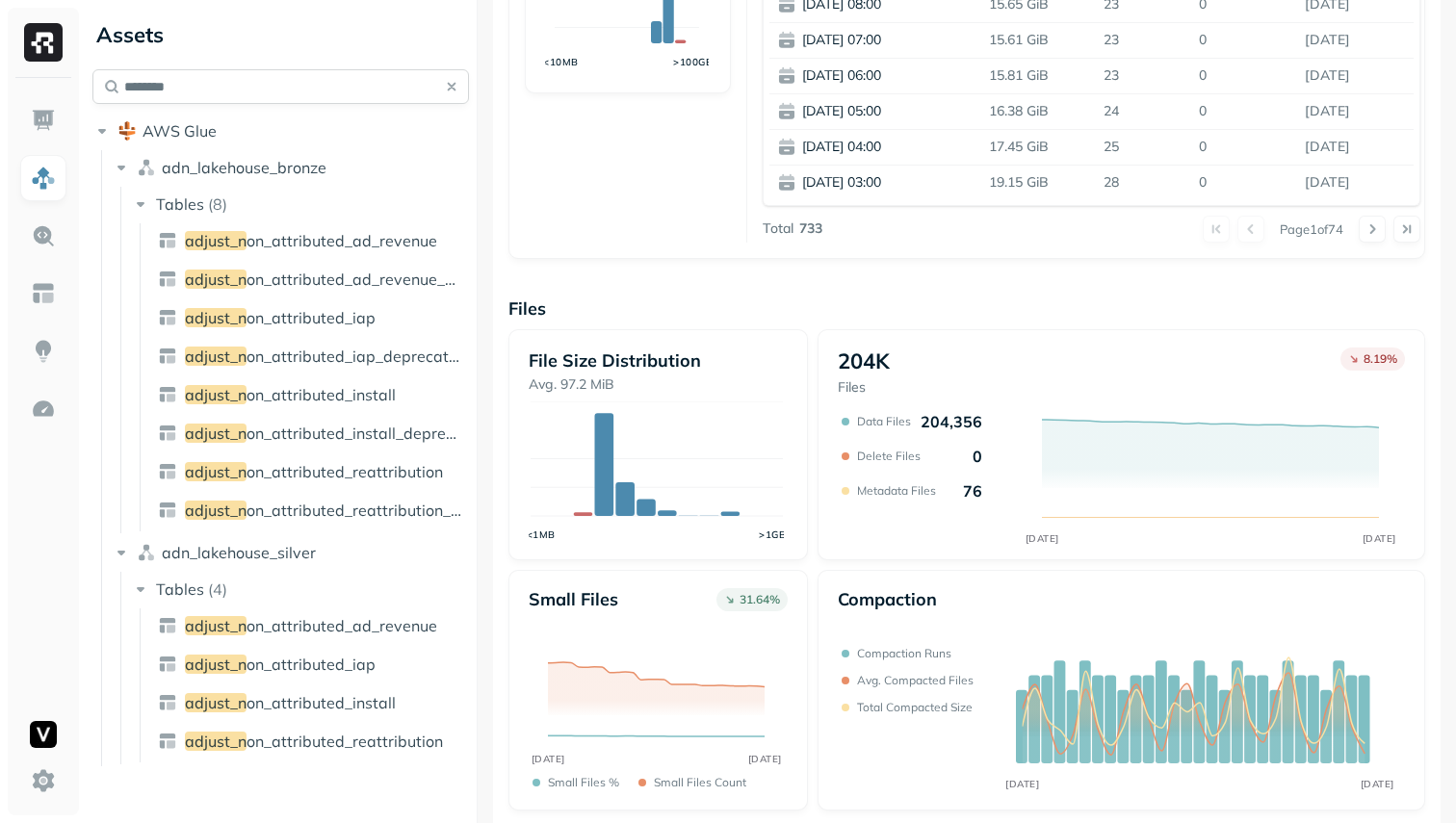 scroll, scrollTop: 0, scrollLeft: 0, axis: both 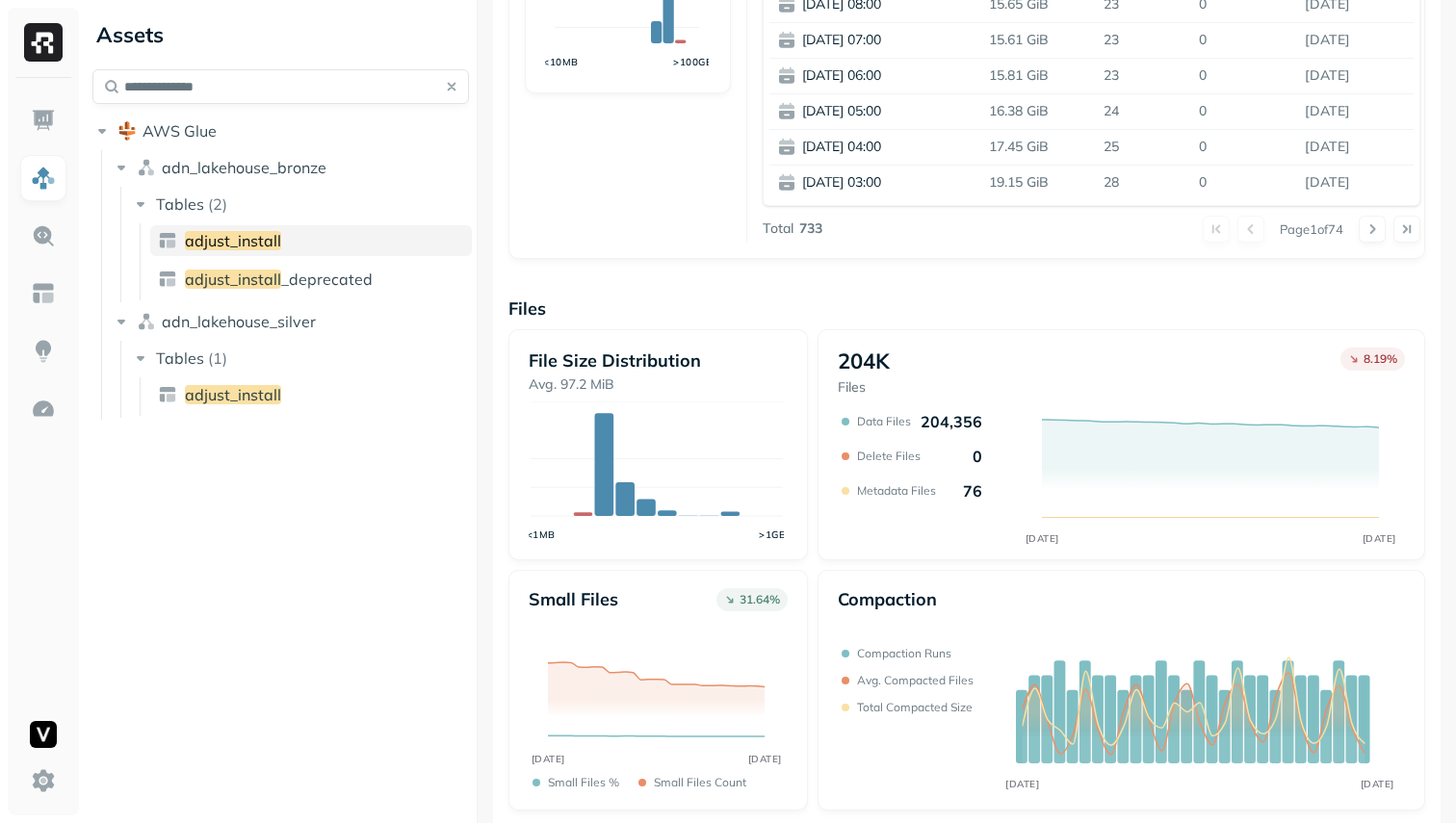 type on "**********" 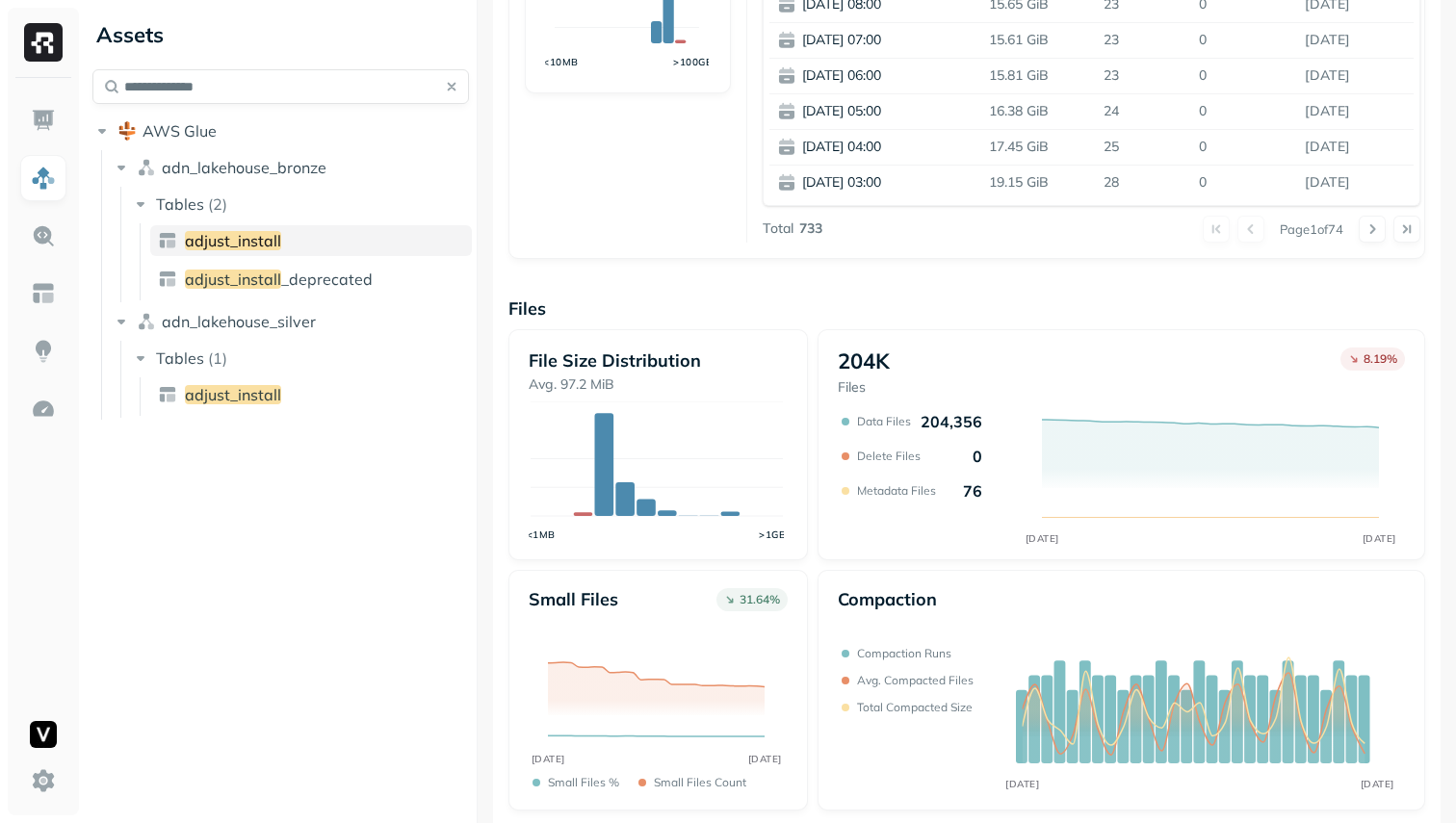 click on "adjust_install" at bounding box center (311, 241) 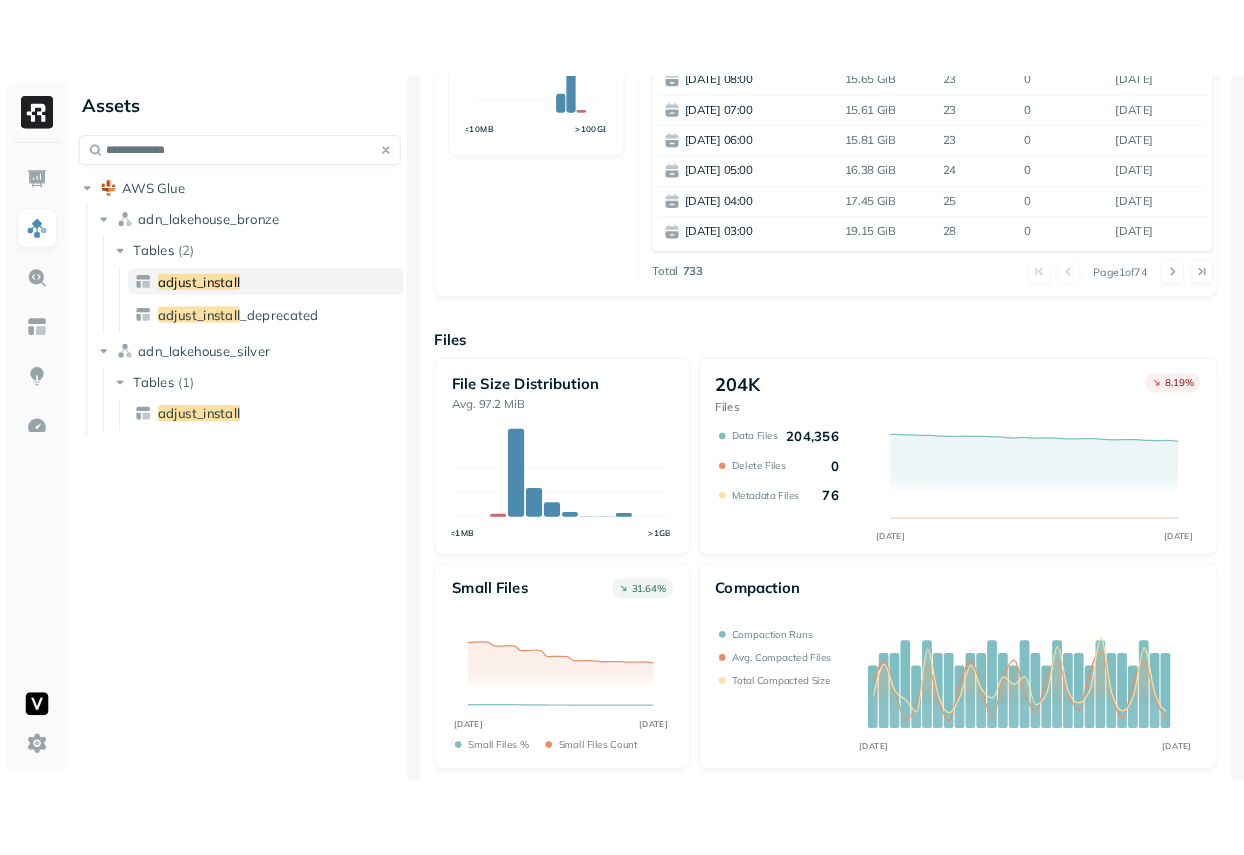 scroll, scrollTop: 130, scrollLeft: 0, axis: vertical 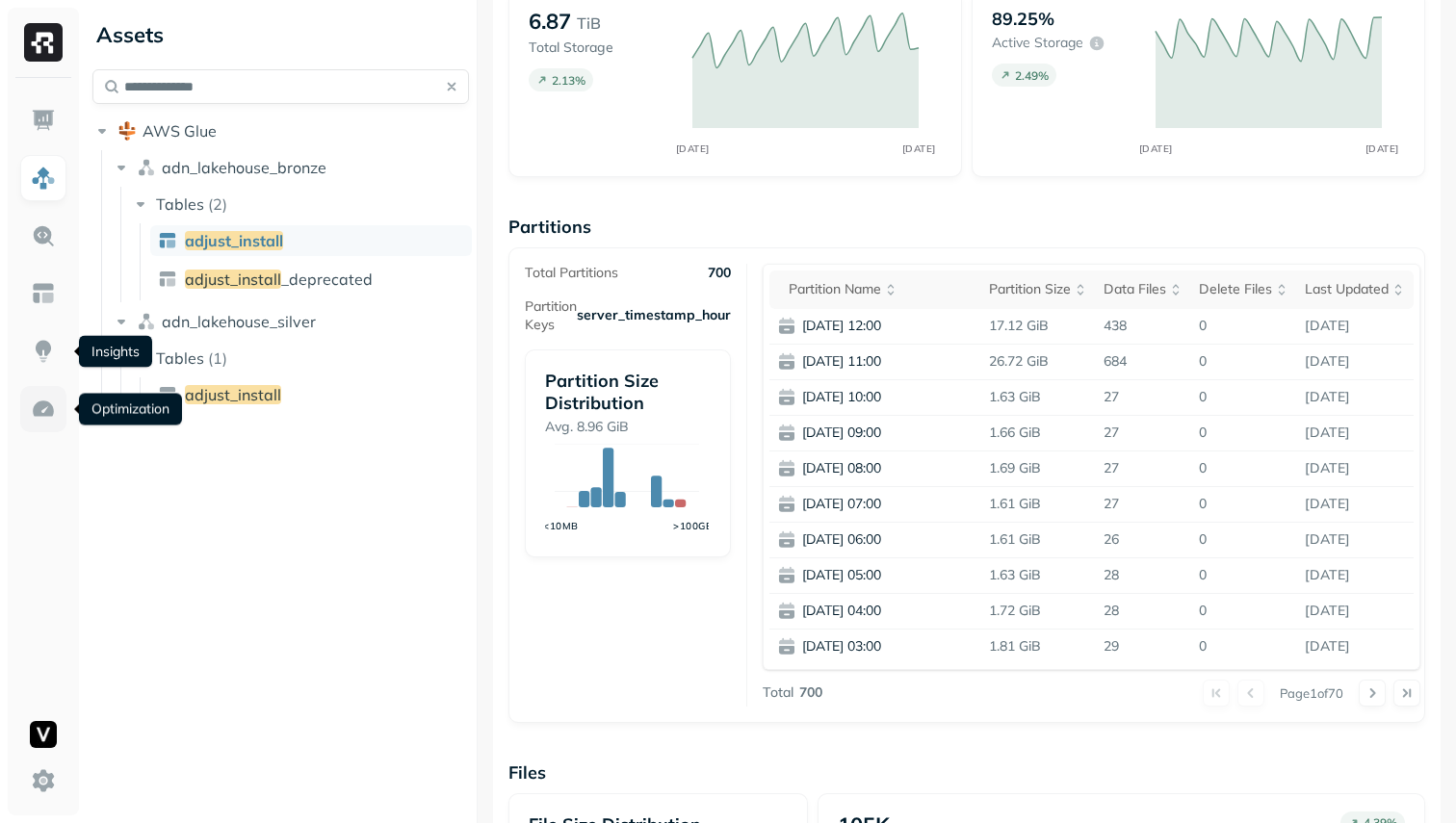 click at bounding box center [43, 409] 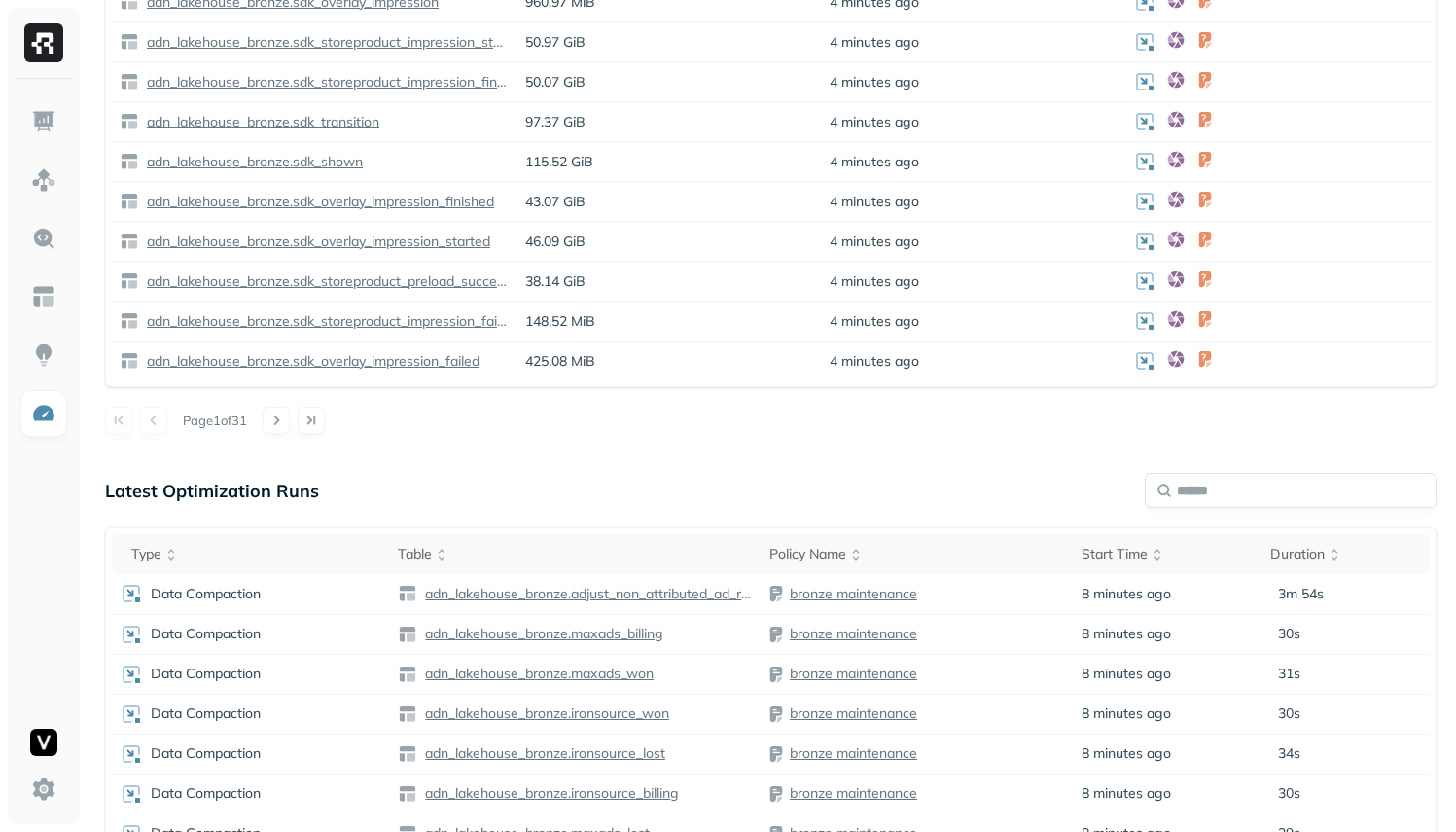 scroll, scrollTop: 1078, scrollLeft: 0, axis: vertical 